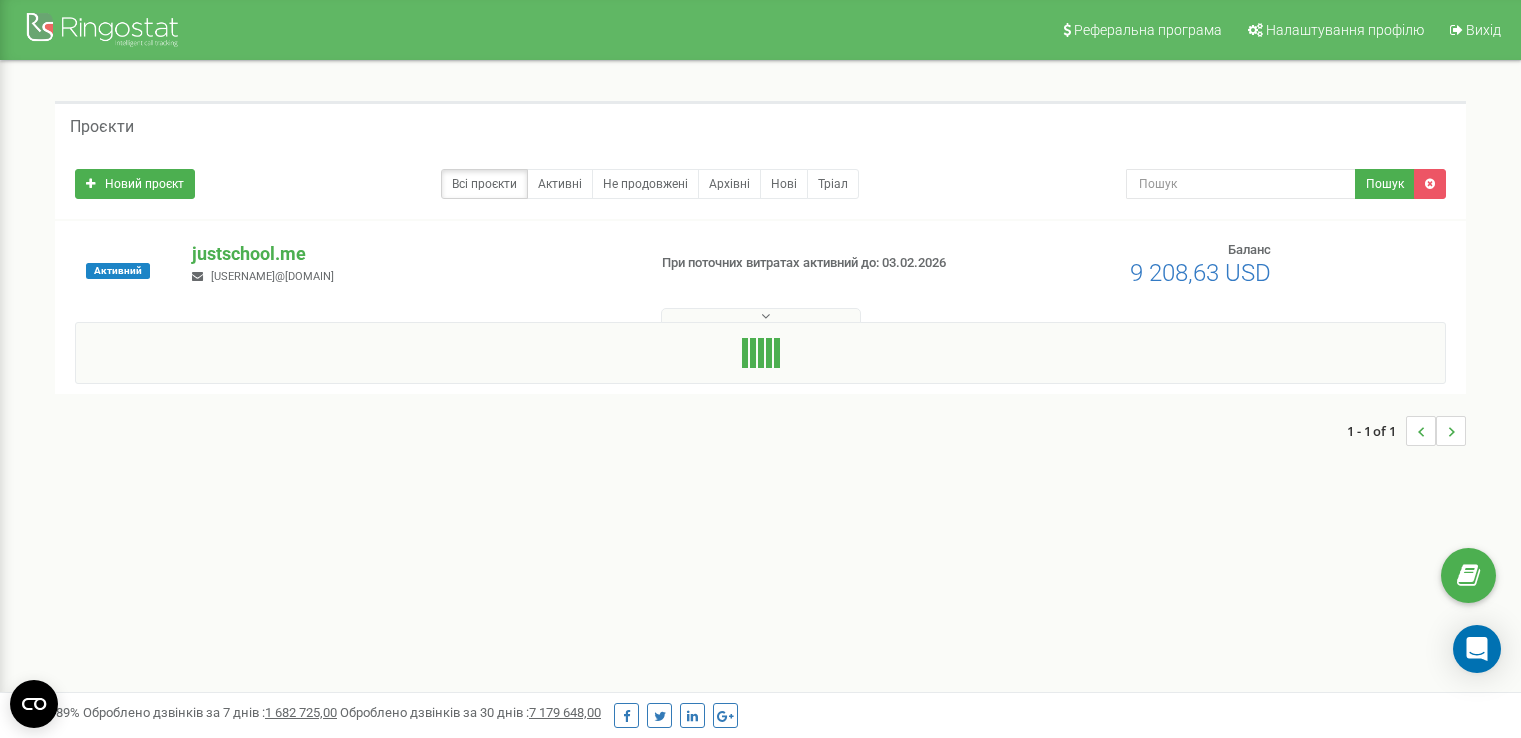 scroll, scrollTop: 0, scrollLeft: 0, axis: both 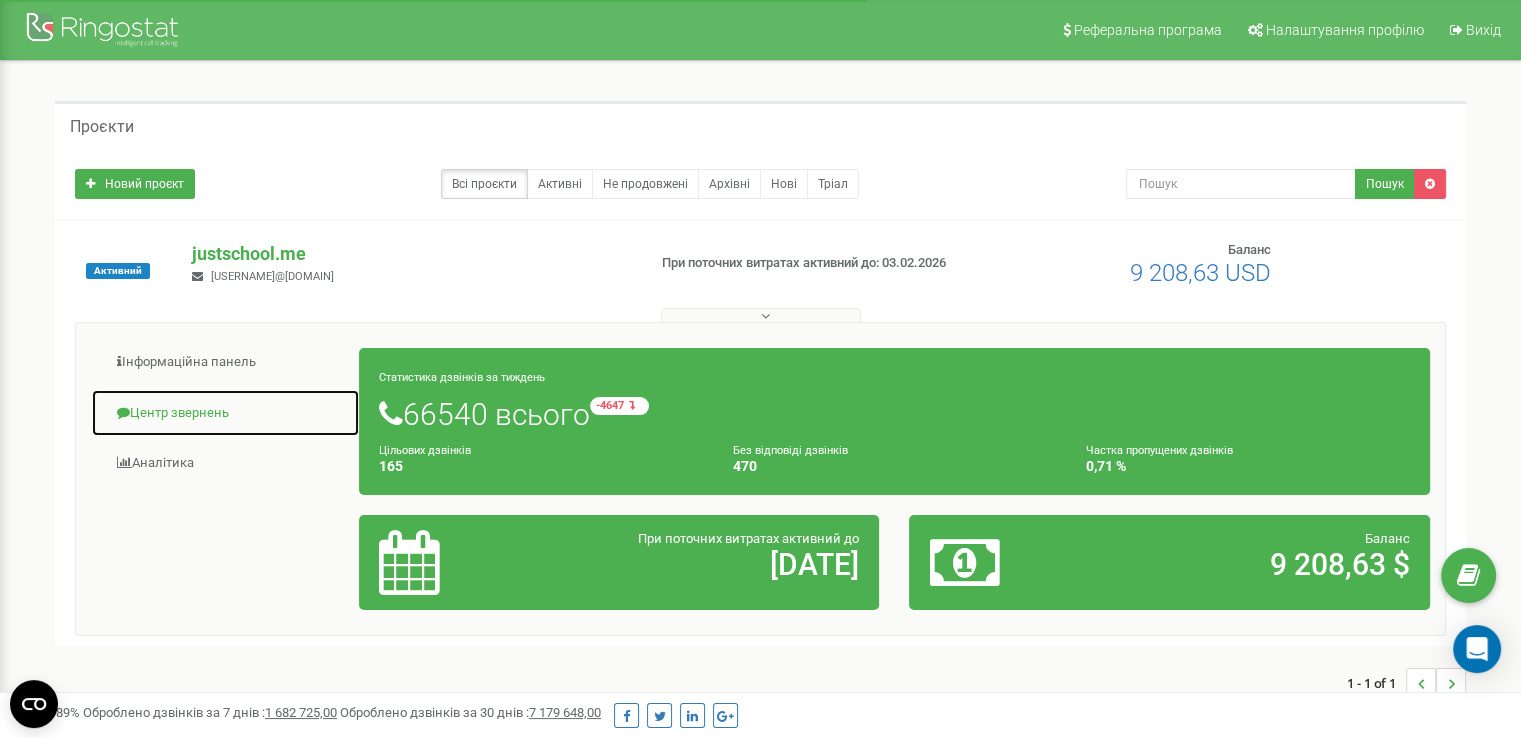 click on "Центр звернень" at bounding box center [225, 413] 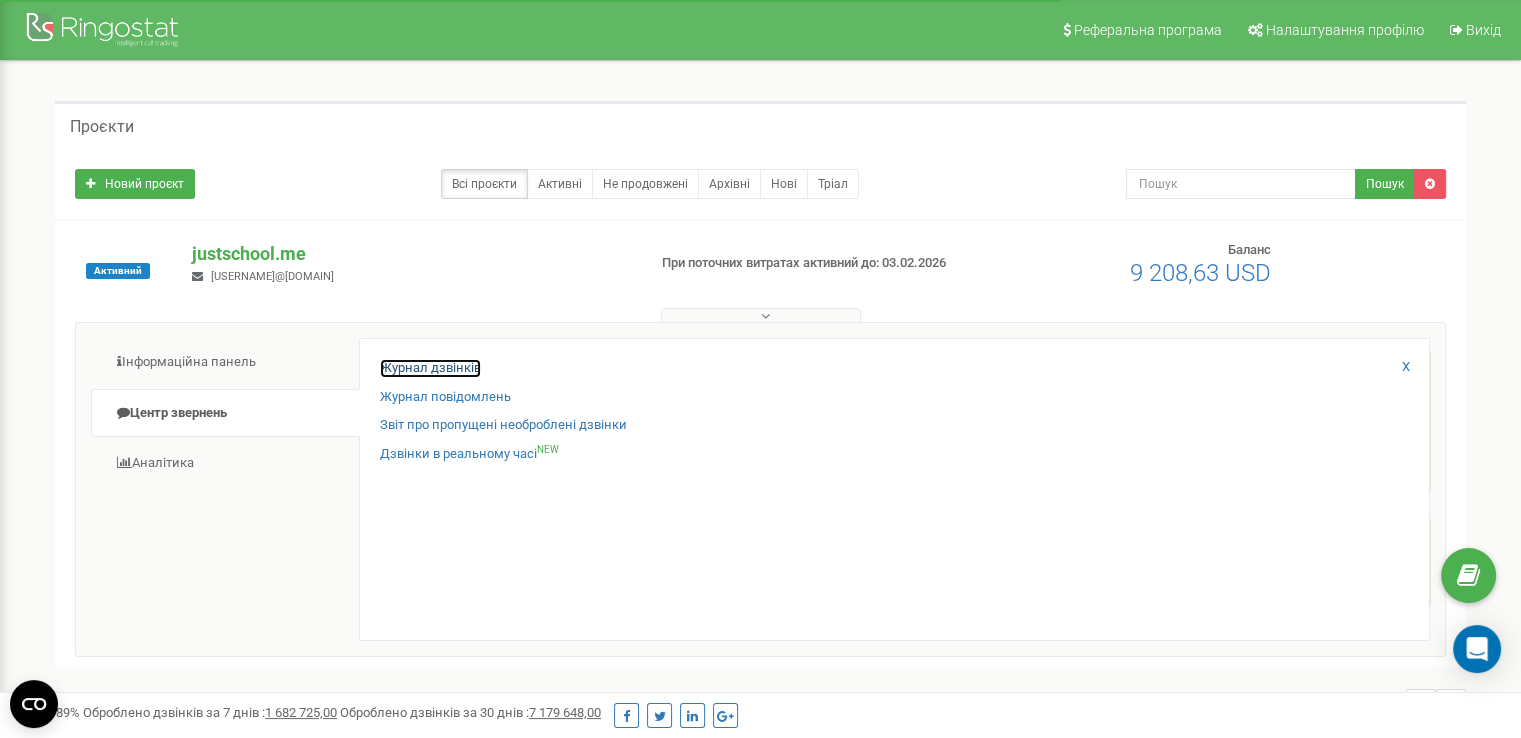 click on "Журнал дзвінків" at bounding box center (430, 368) 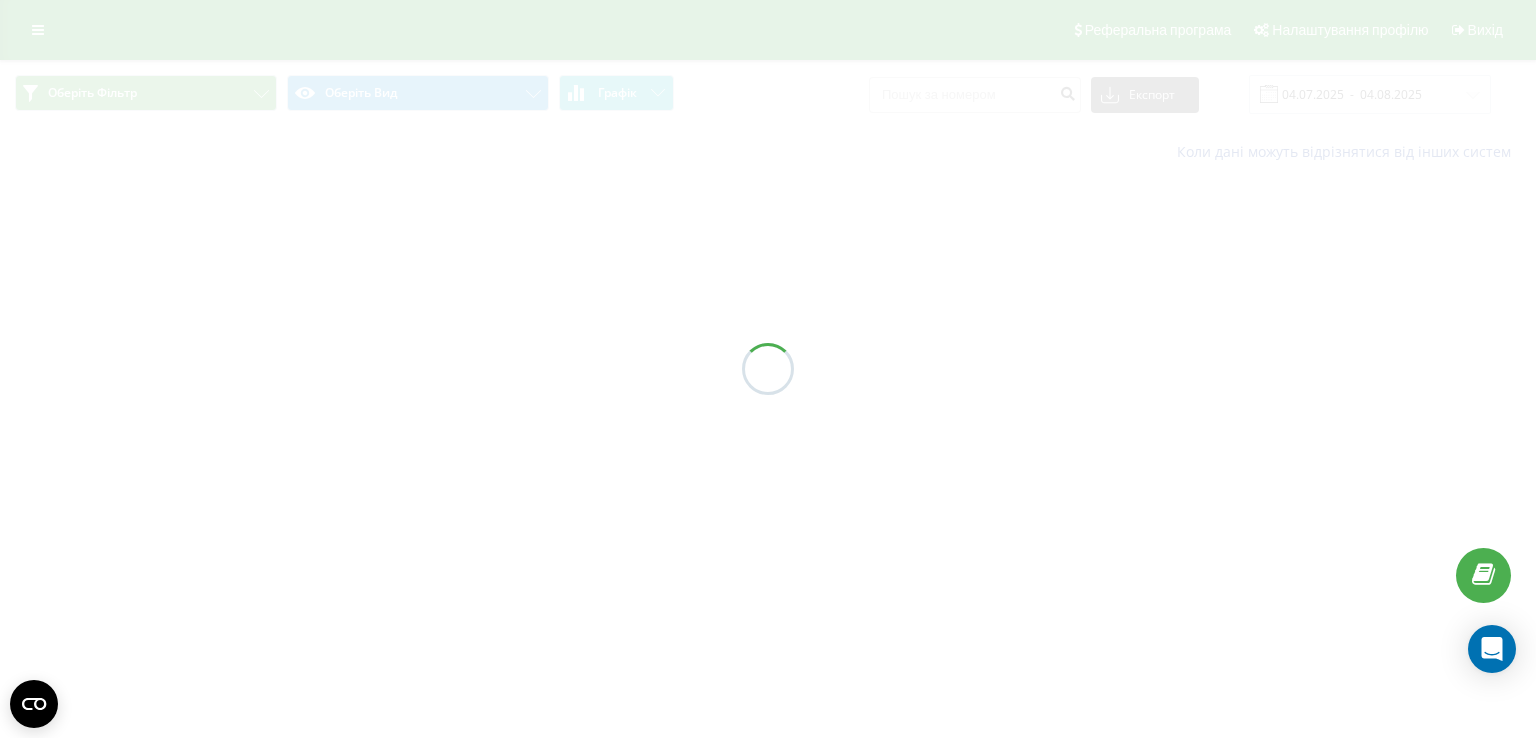 scroll, scrollTop: 0, scrollLeft: 0, axis: both 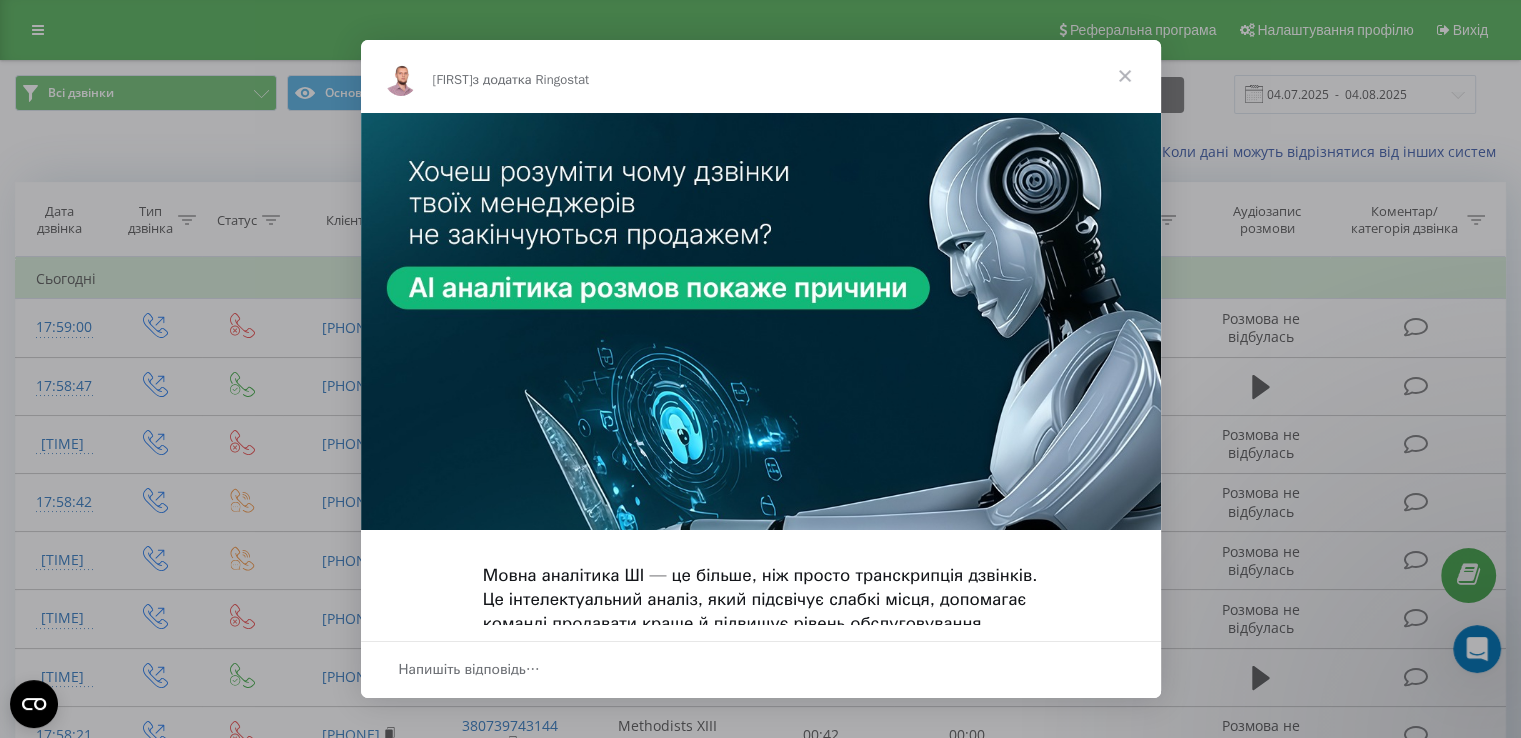 click at bounding box center (1125, 76) 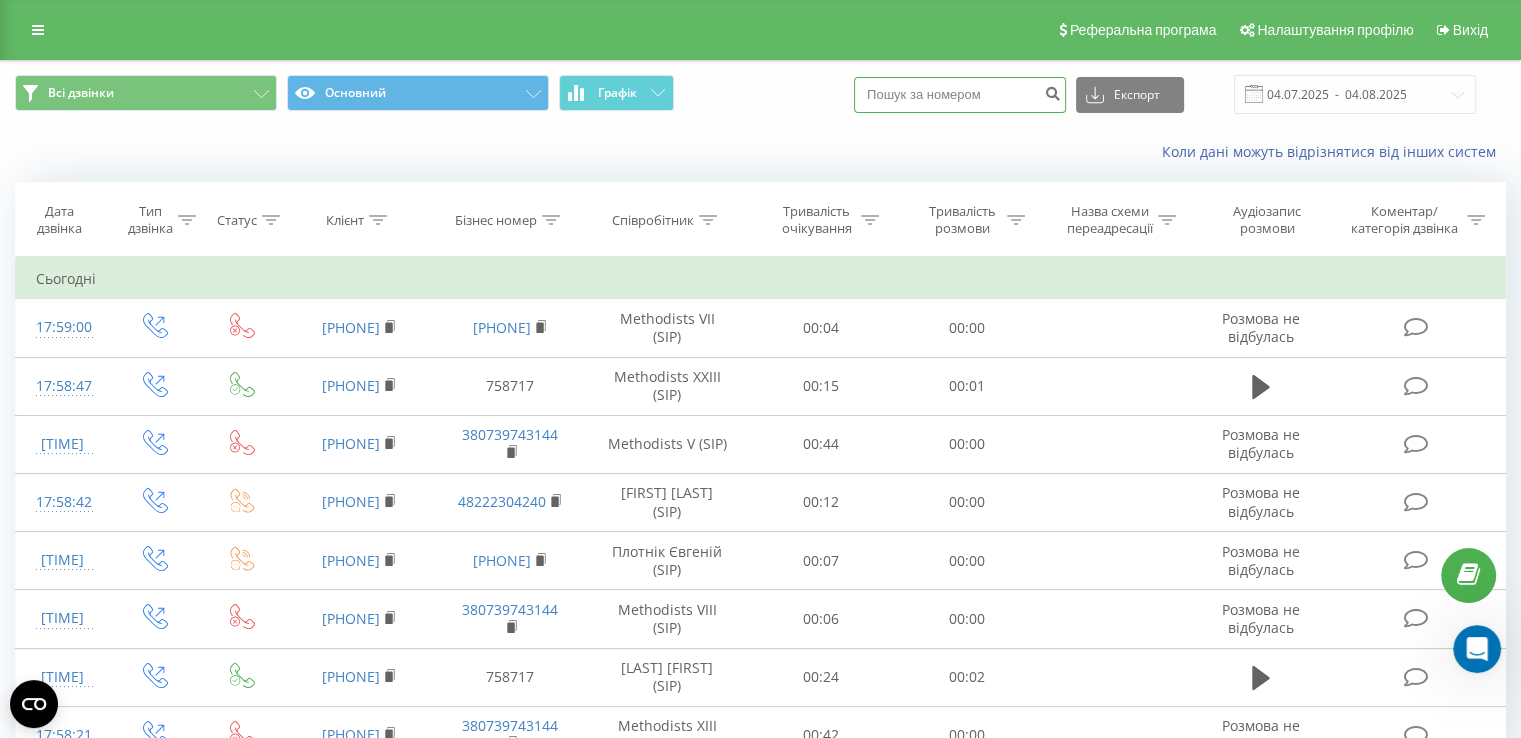 click at bounding box center (960, 95) 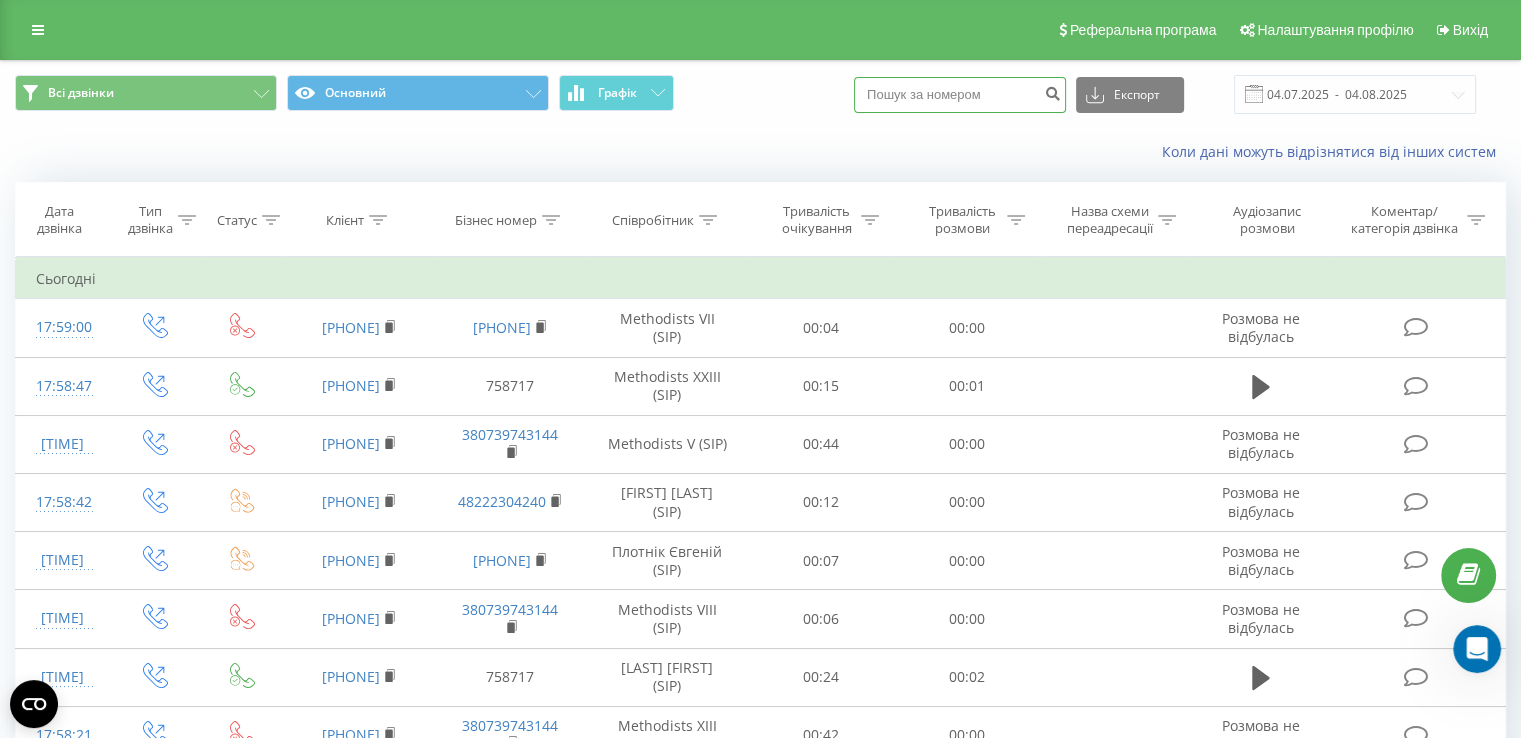 paste on "[PHONE]" 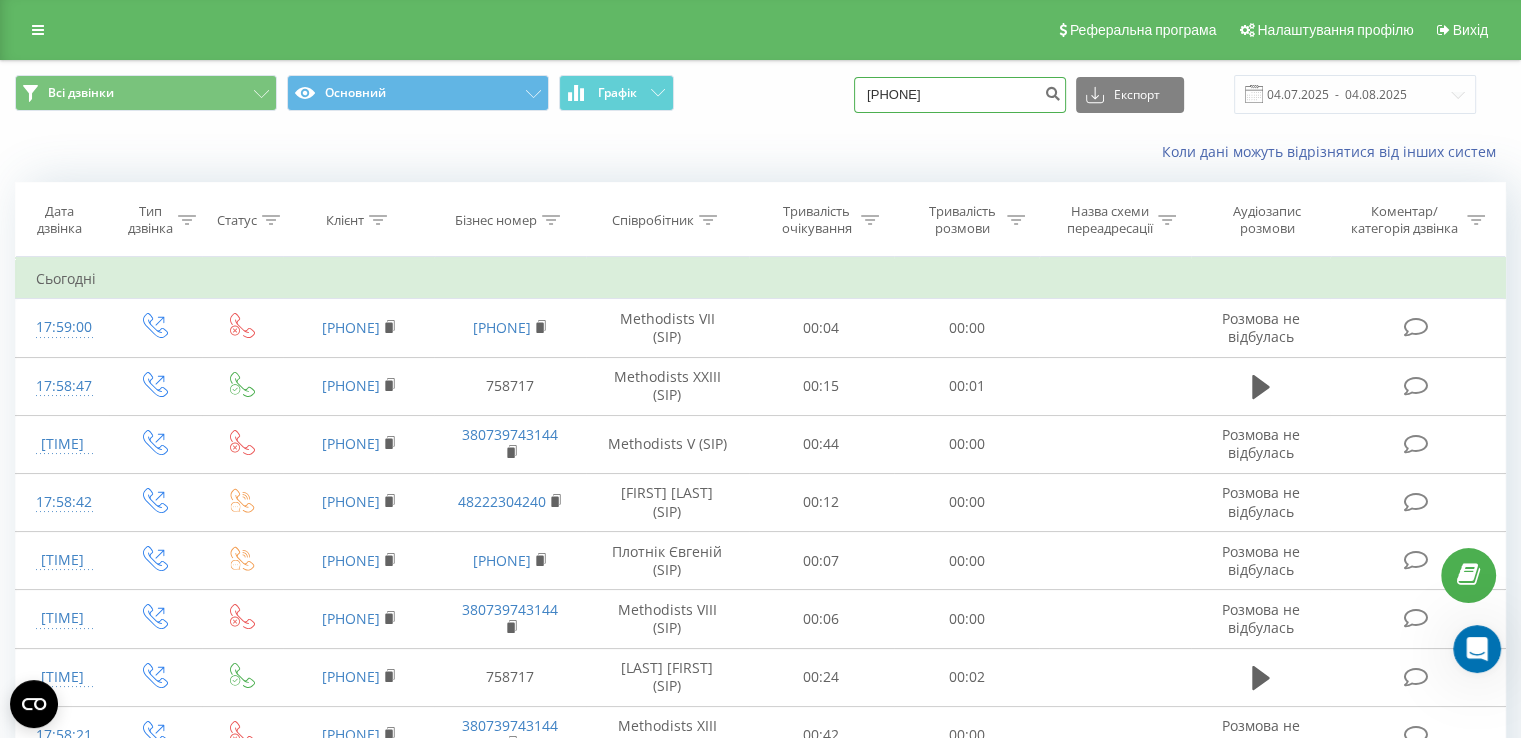 type on "[PHONE]" 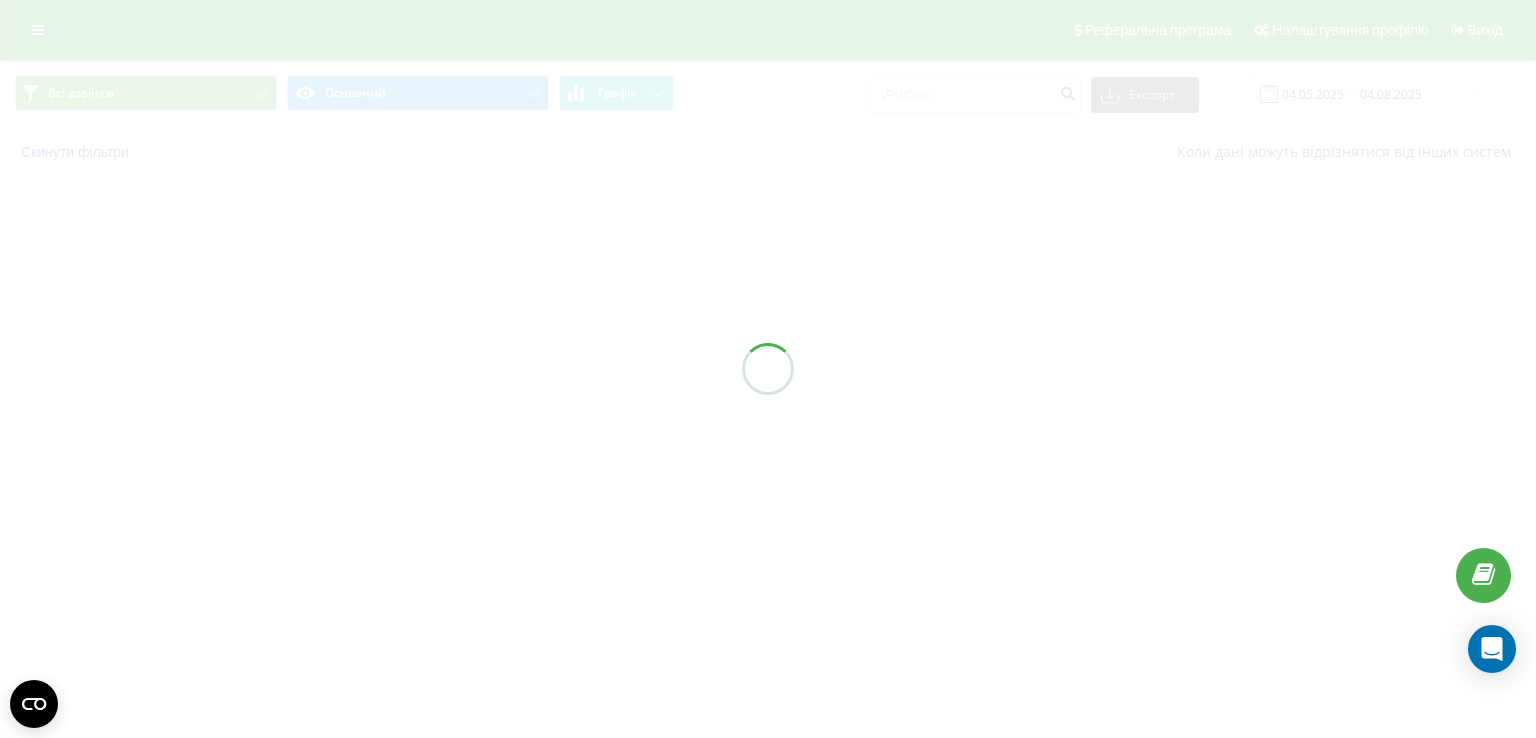 scroll, scrollTop: 0, scrollLeft: 0, axis: both 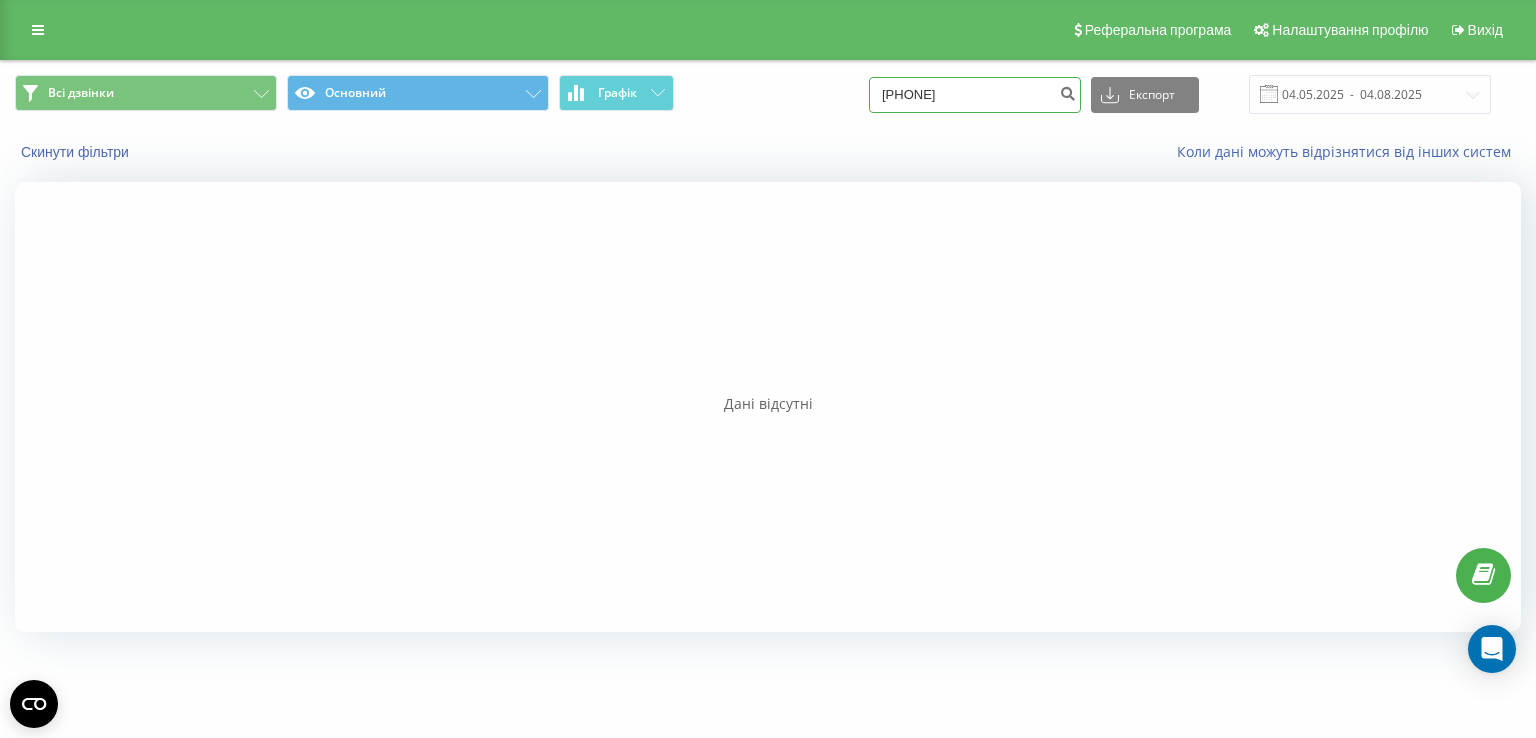 click on "380673448789" at bounding box center (975, 95) 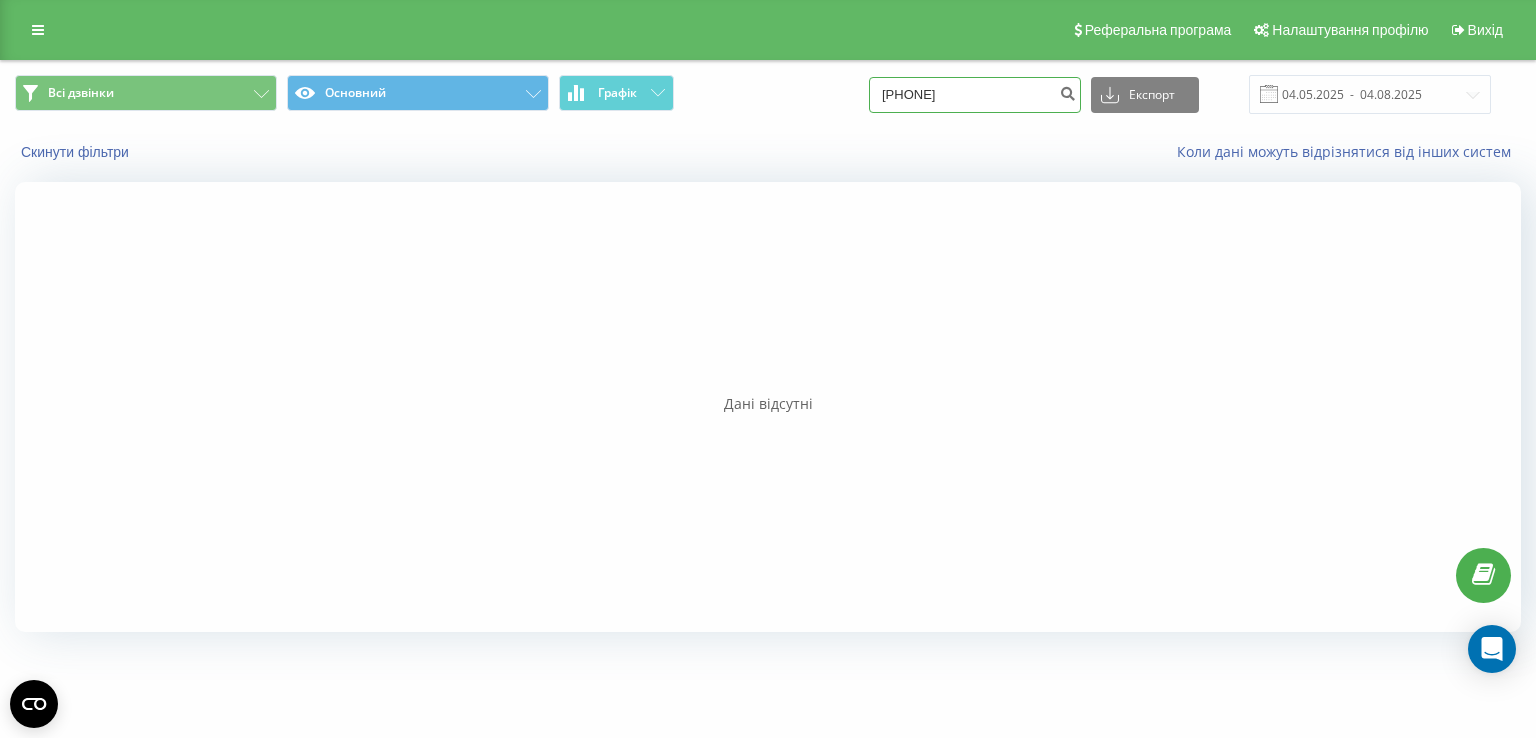 type on "380673448789" 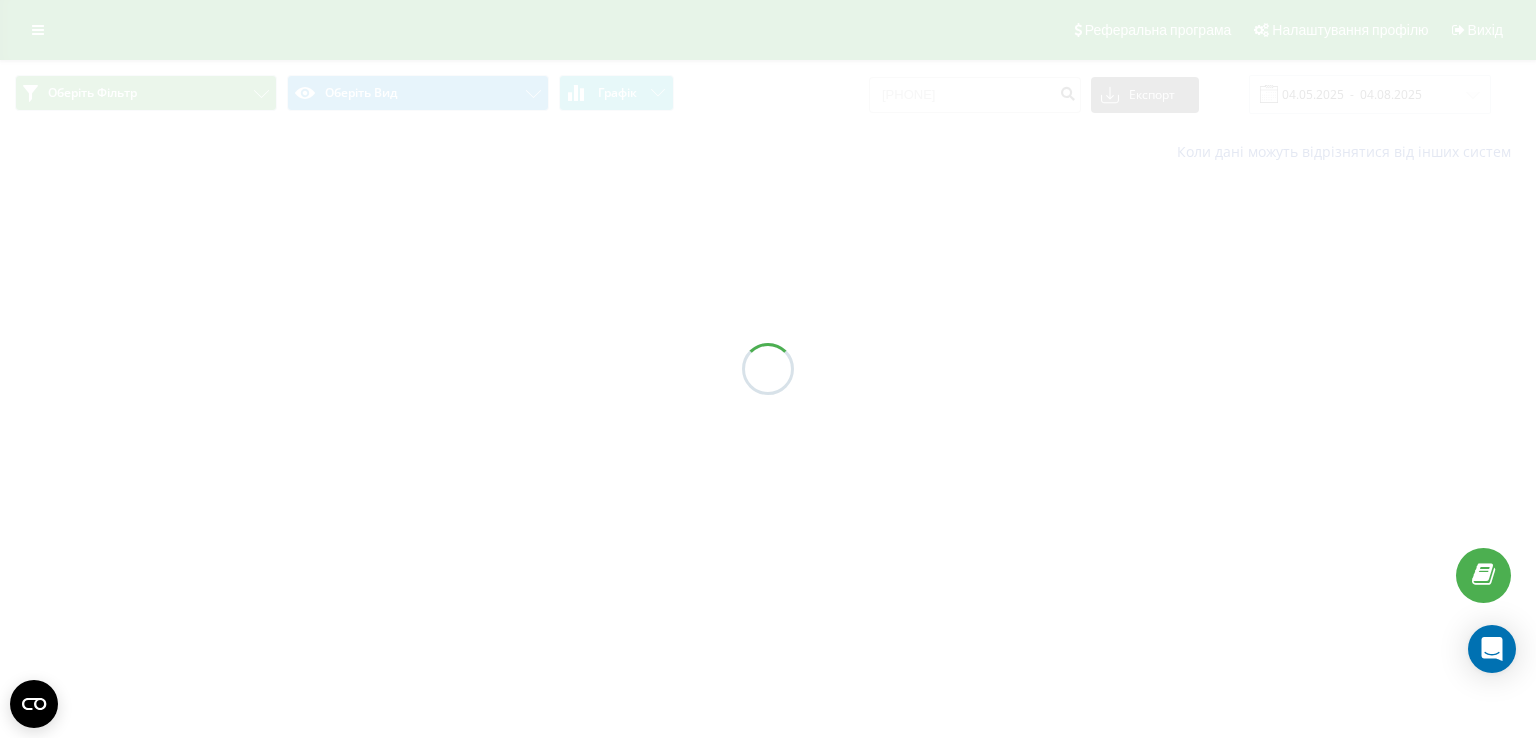 scroll, scrollTop: 0, scrollLeft: 0, axis: both 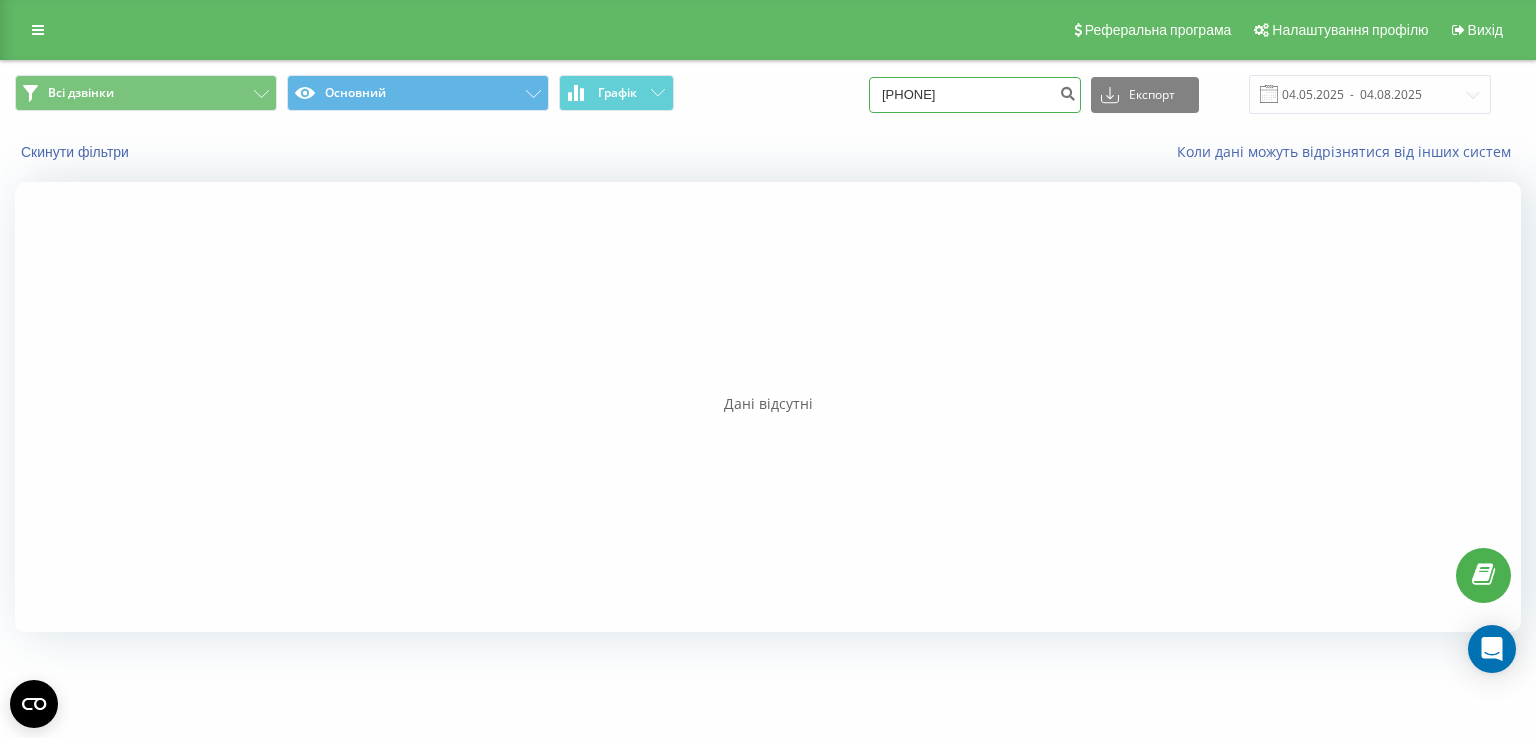 click on "380673448789" at bounding box center (975, 95) 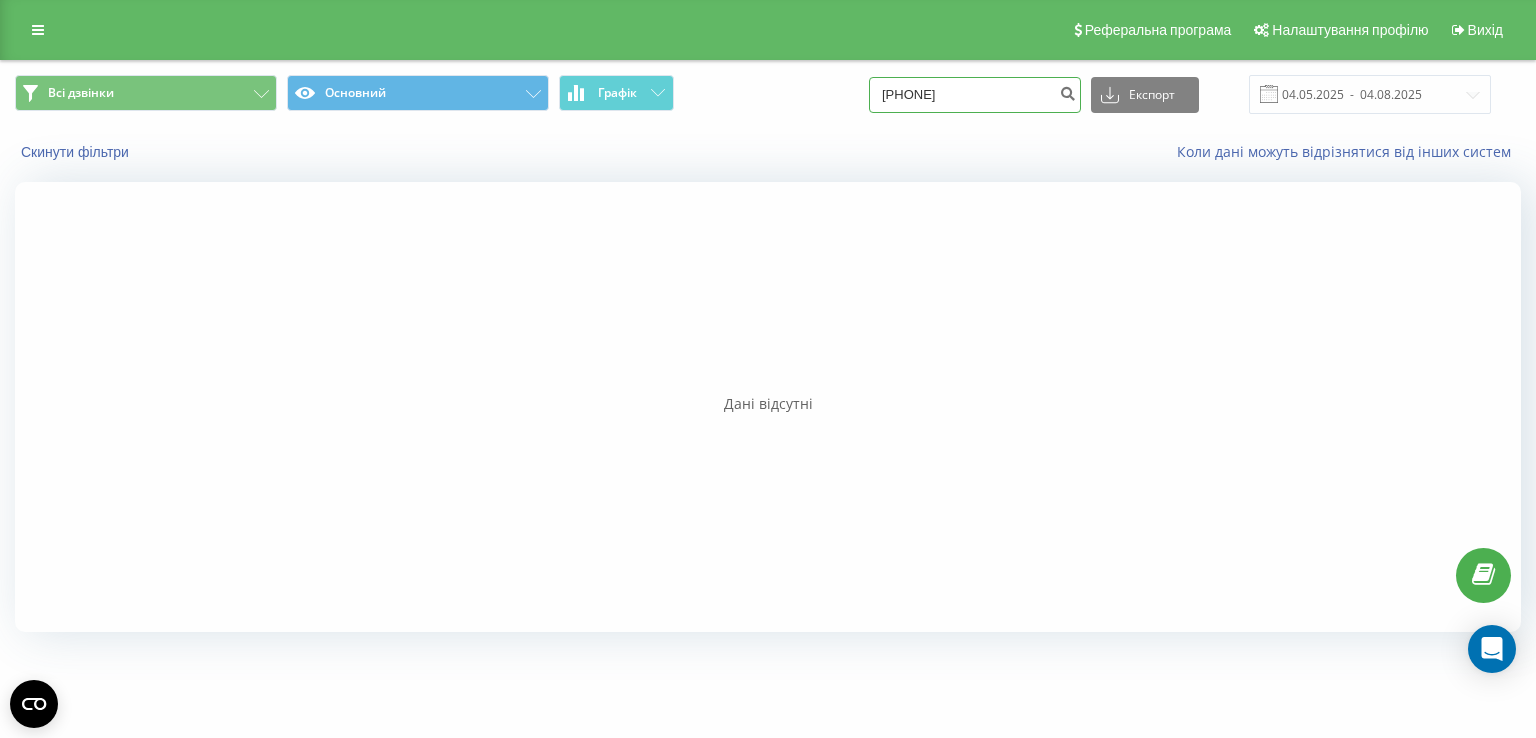 type on "380673448789" 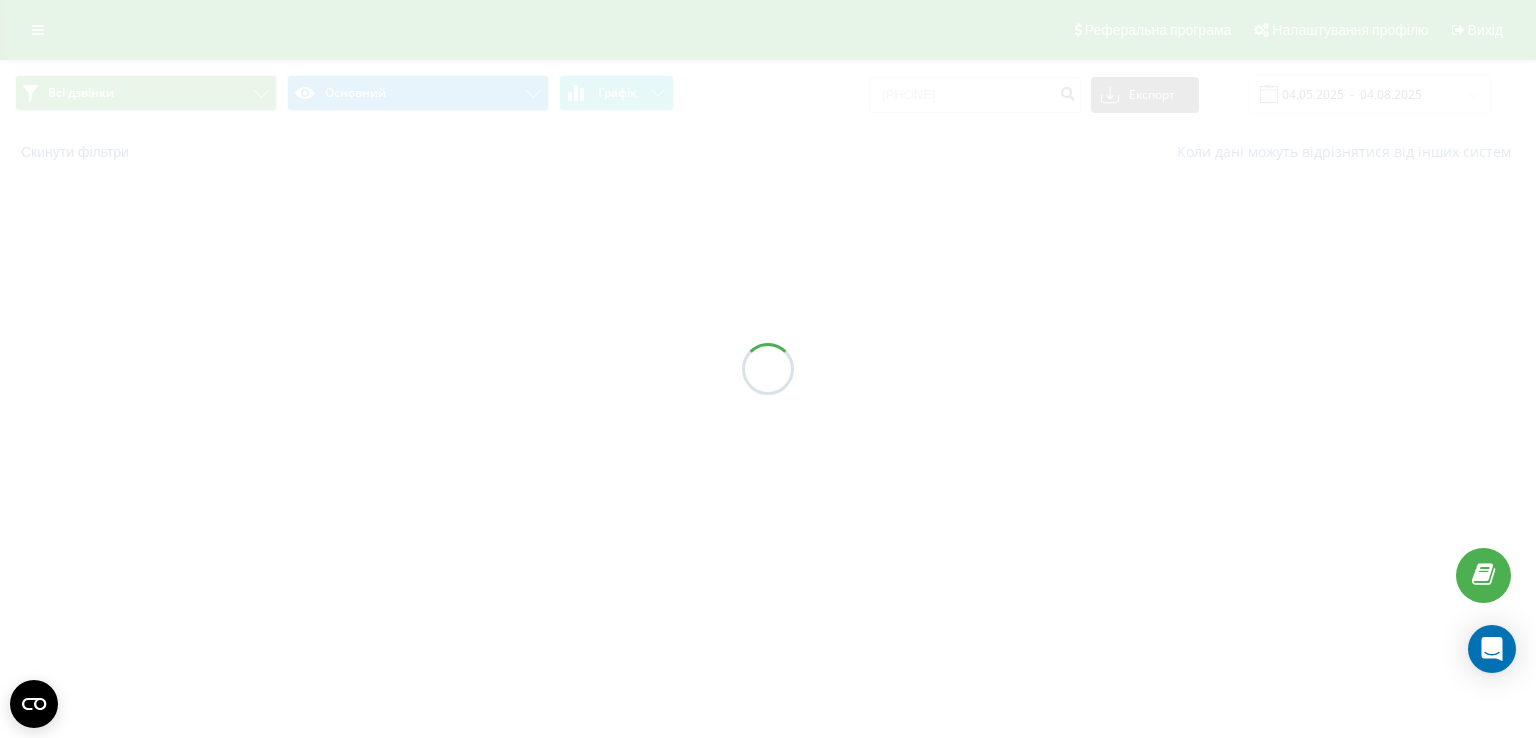 scroll, scrollTop: 0, scrollLeft: 0, axis: both 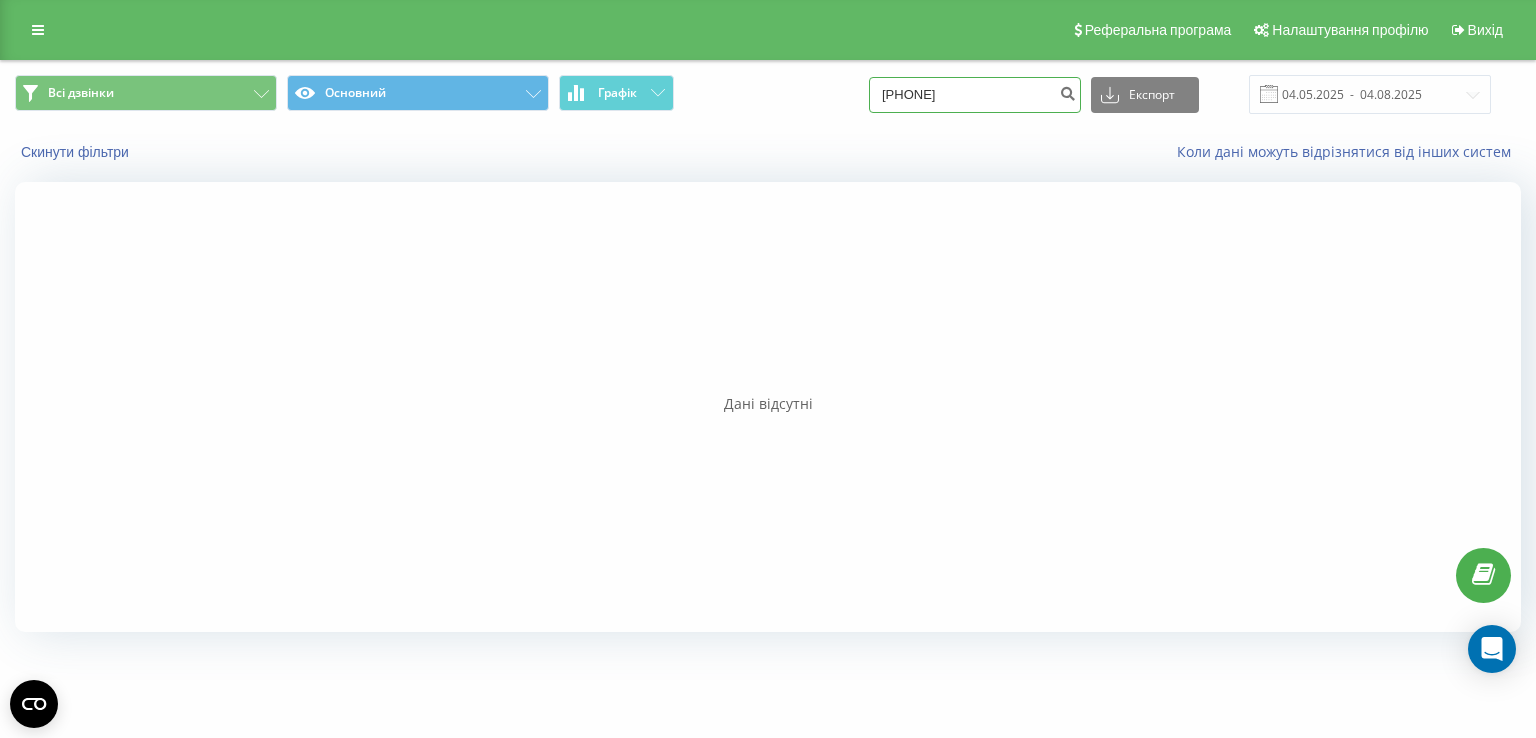 click on "[PHONE]" at bounding box center [975, 95] 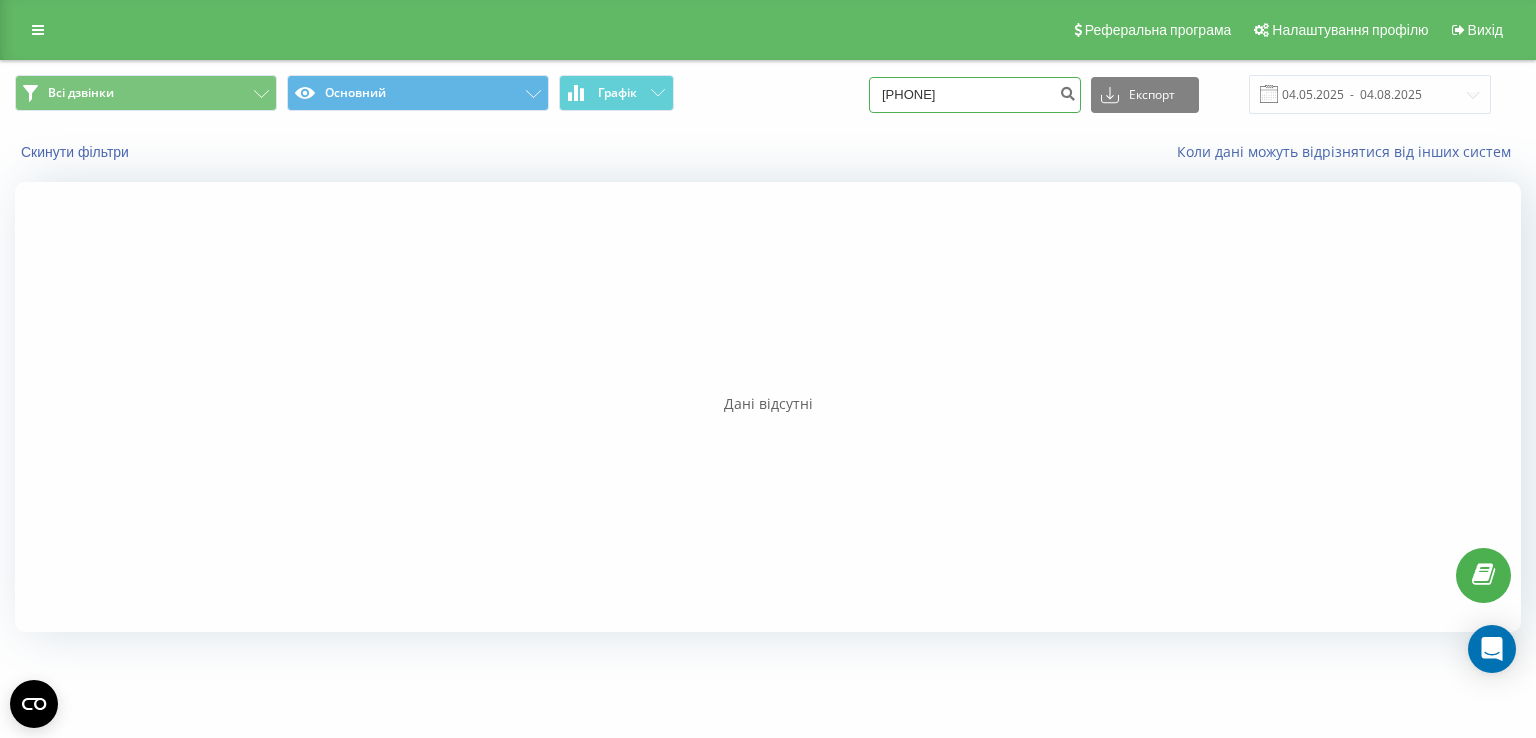 click on "[PHONE]" at bounding box center [975, 95] 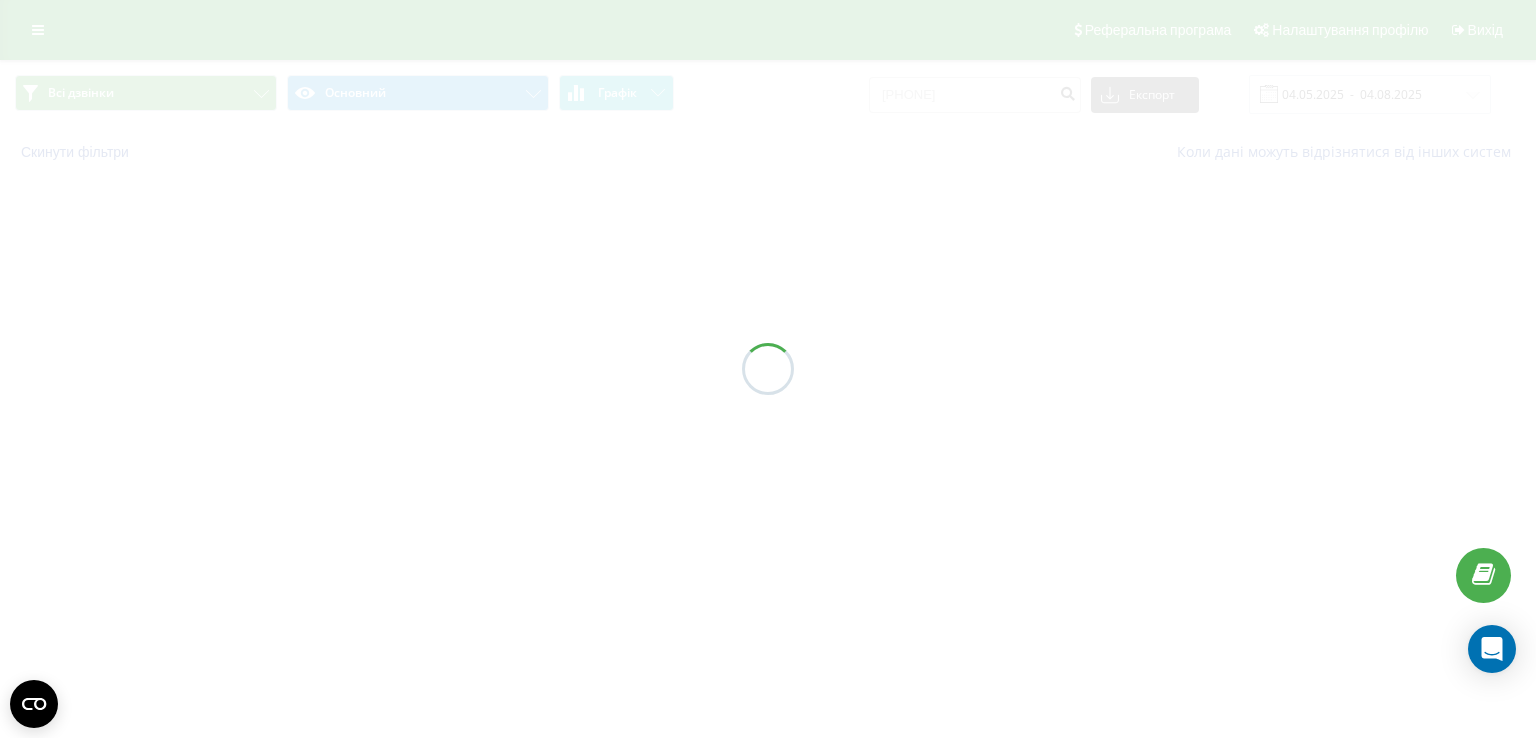 scroll, scrollTop: 0, scrollLeft: 0, axis: both 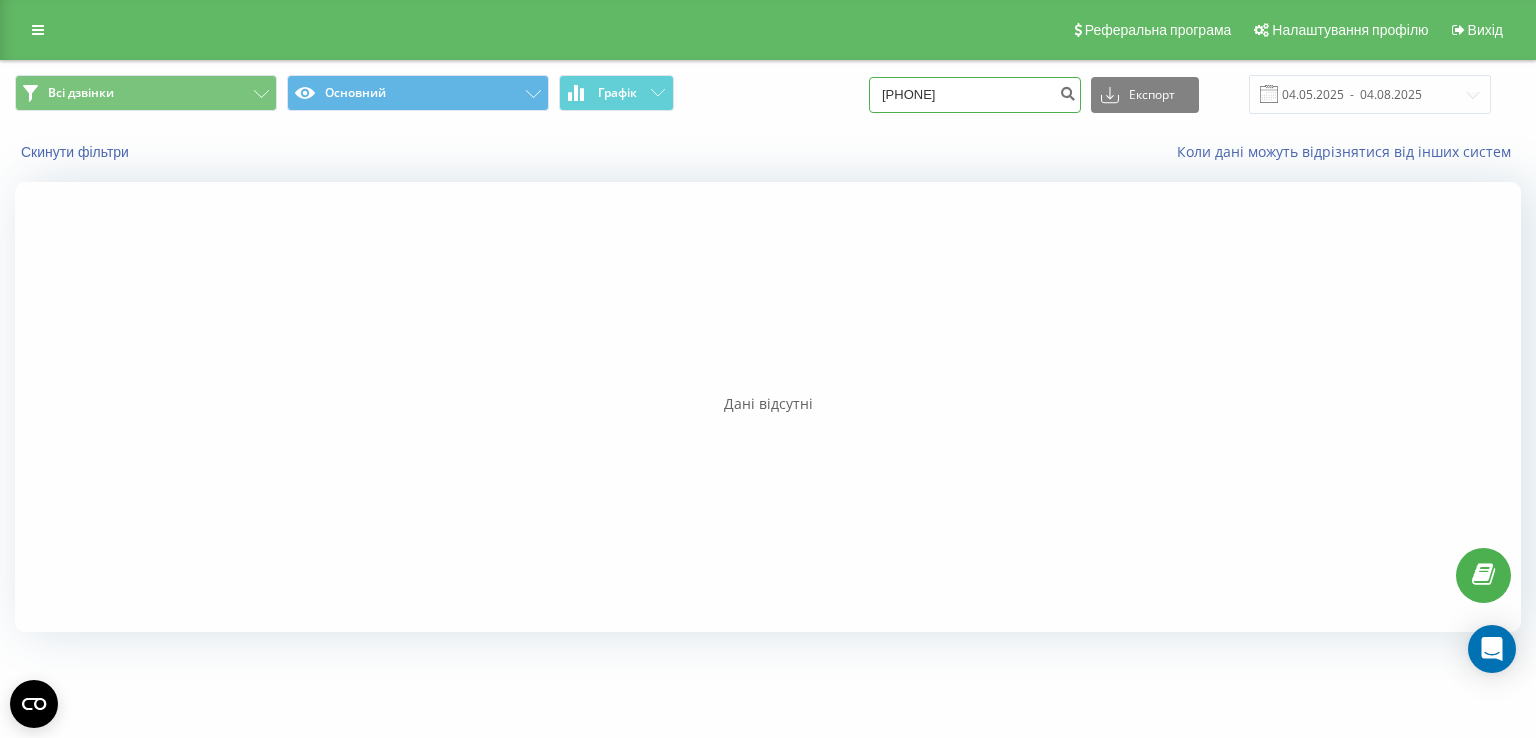 click on "[PHONE]" at bounding box center (975, 95) 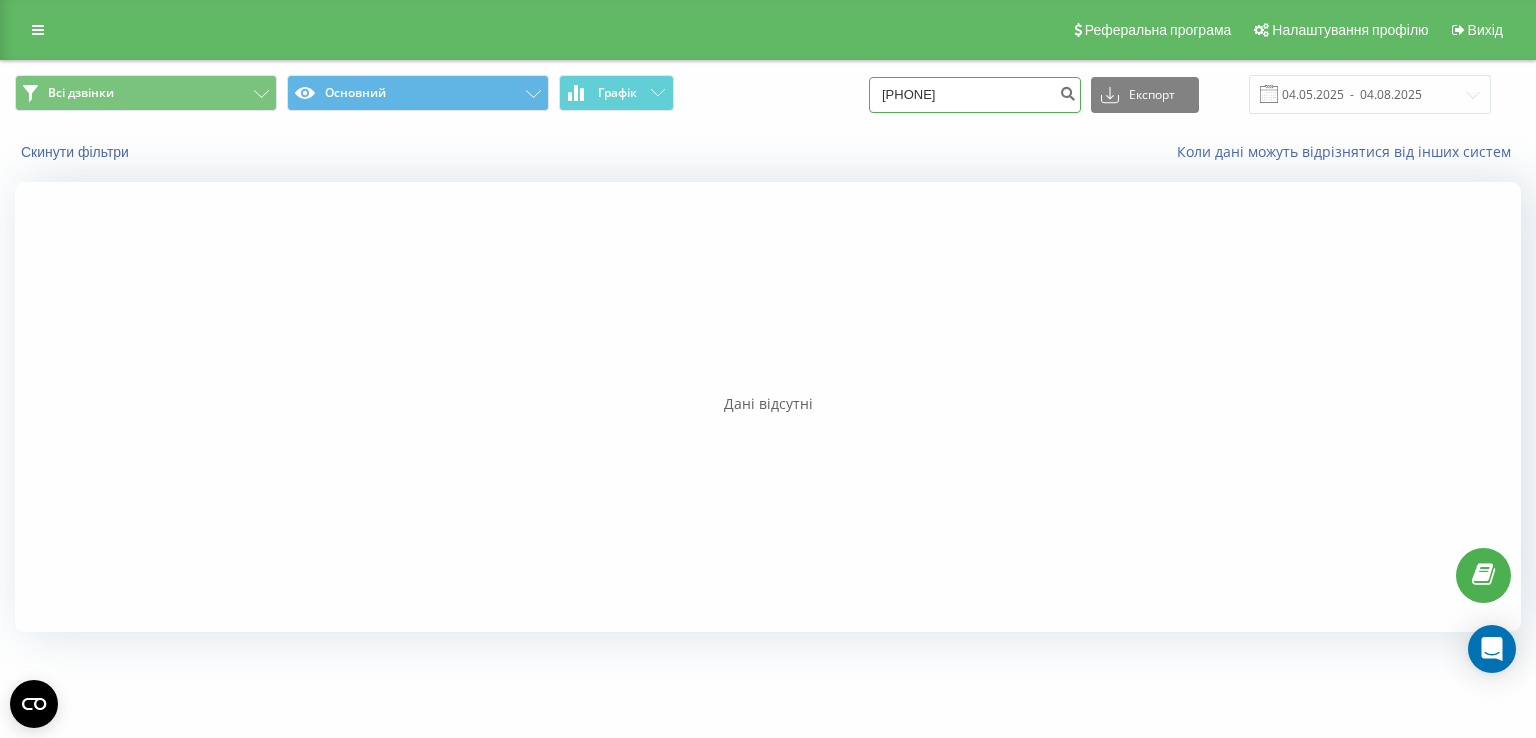 type on "[PHONE]" 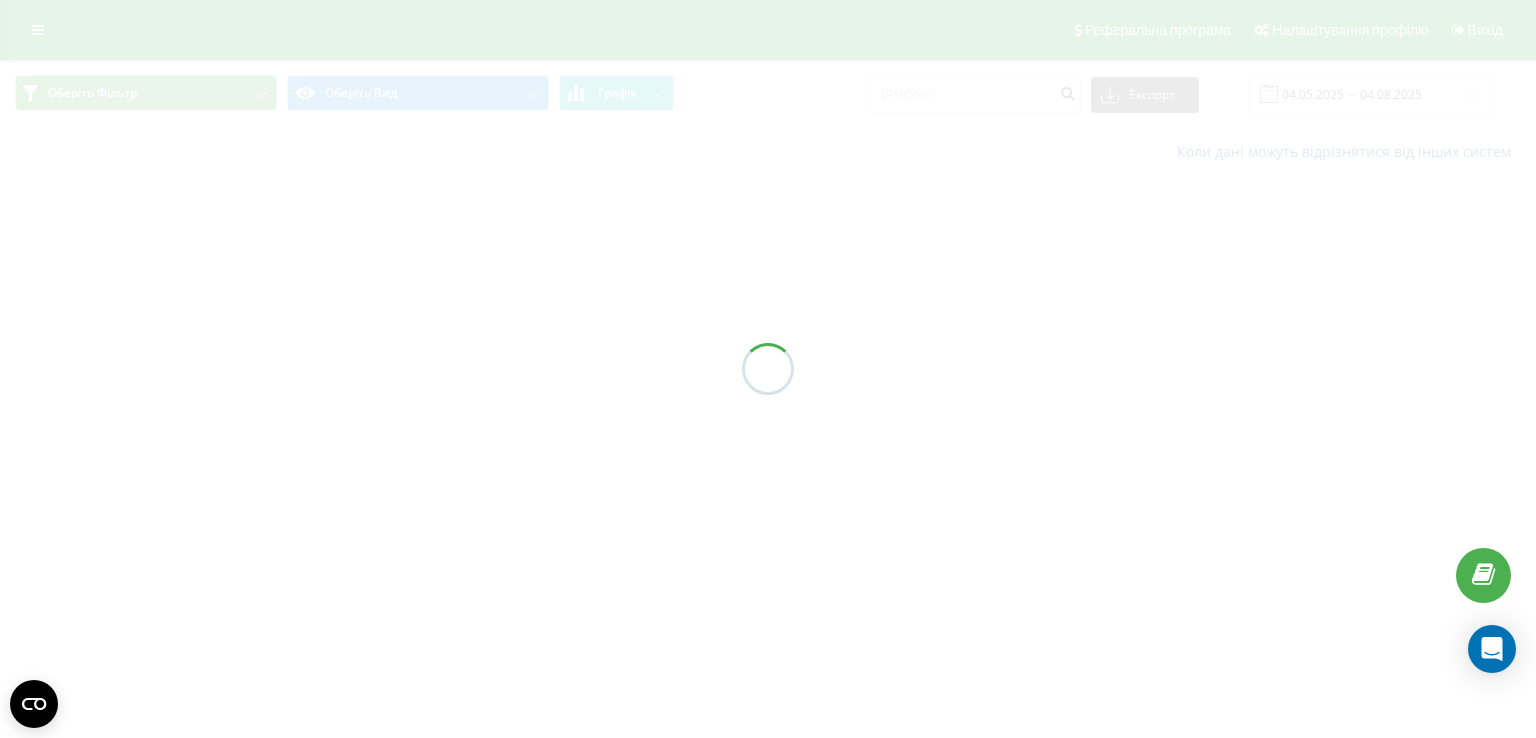 scroll, scrollTop: 0, scrollLeft: 0, axis: both 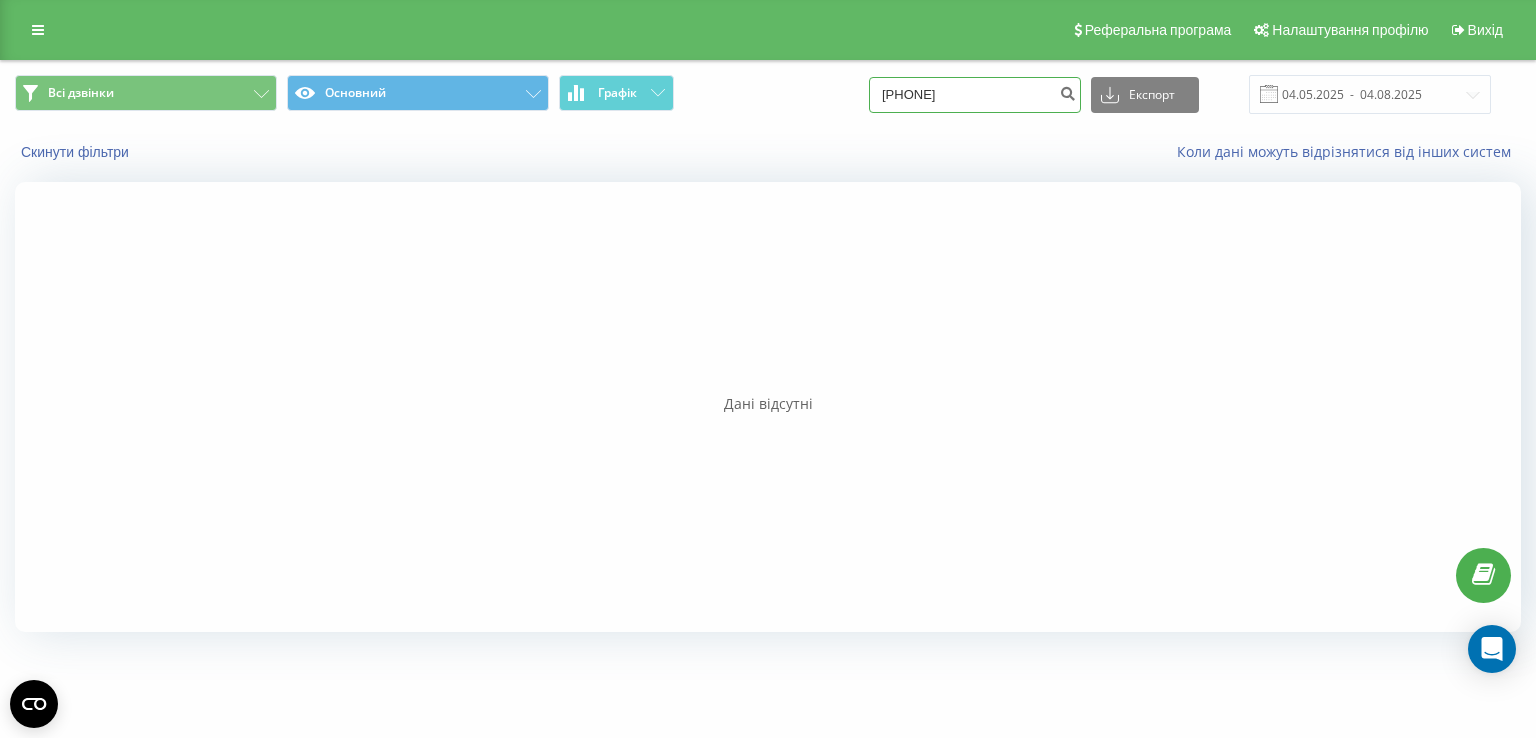 click on "[PHONE]" at bounding box center [975, 95] 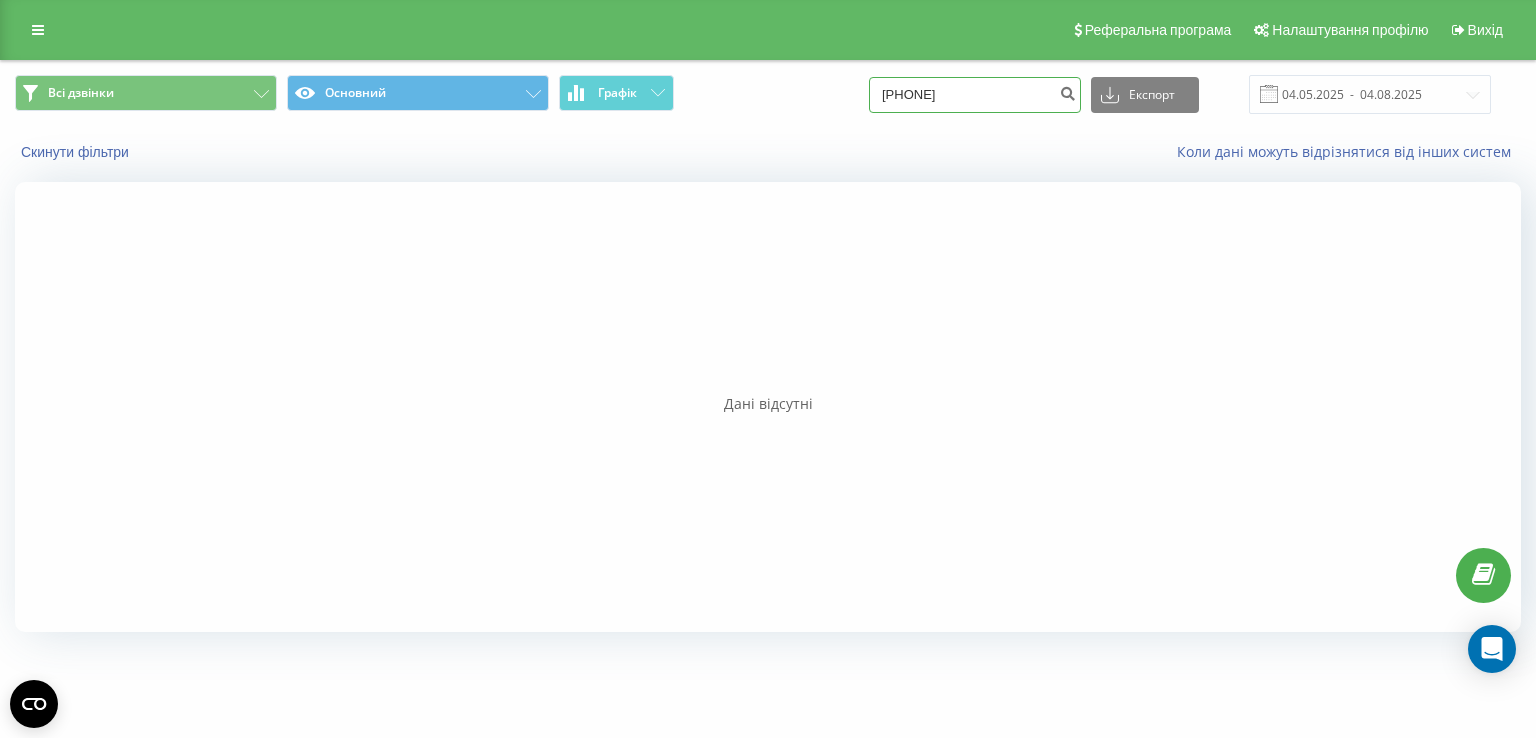 type on "[PHONE]" 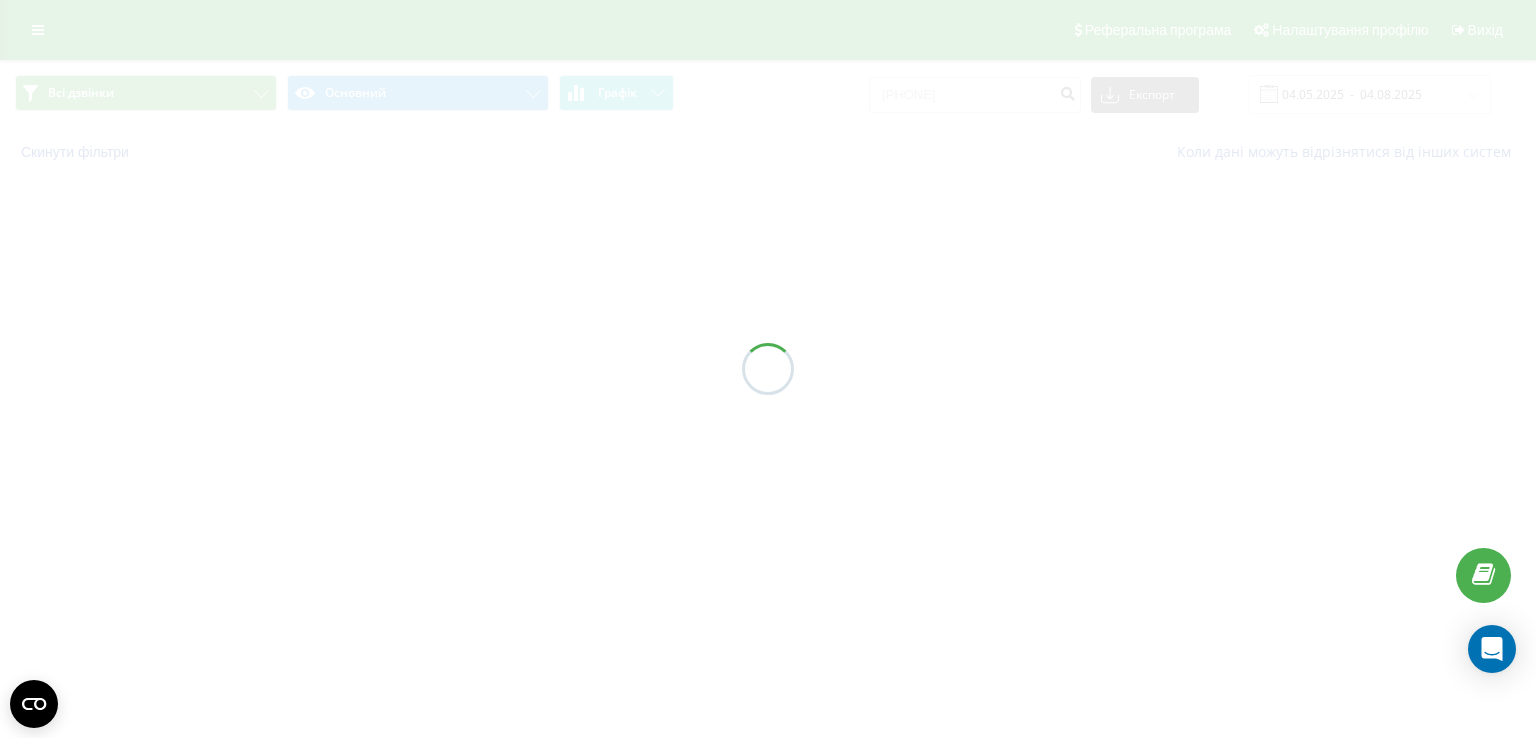 scroll, scrollTop: 0, scrollLeft: 0, axis: both 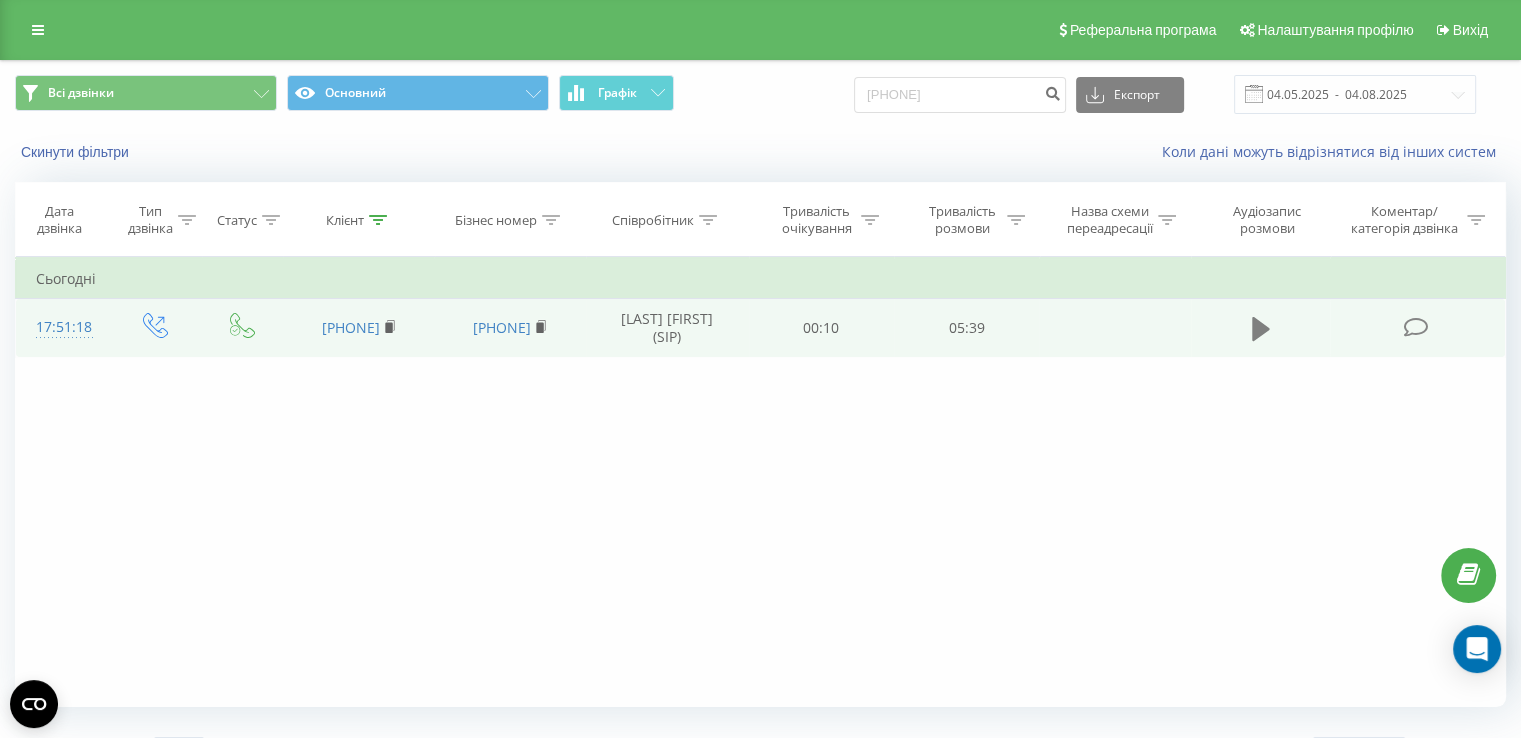 click at bounding box center [1261, 329] 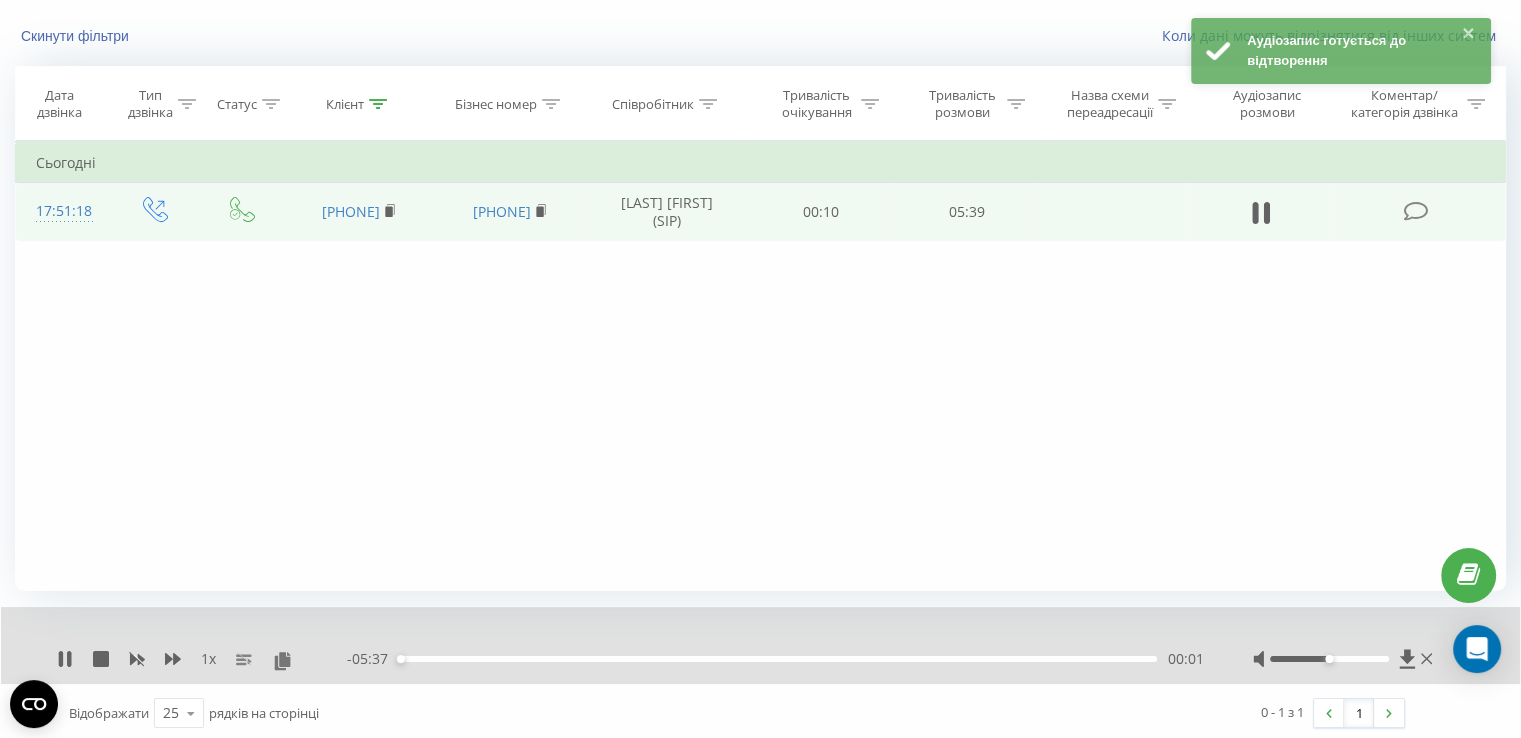 scroll, scrollTop: 120, scrollLeft: 0, axis: vertical 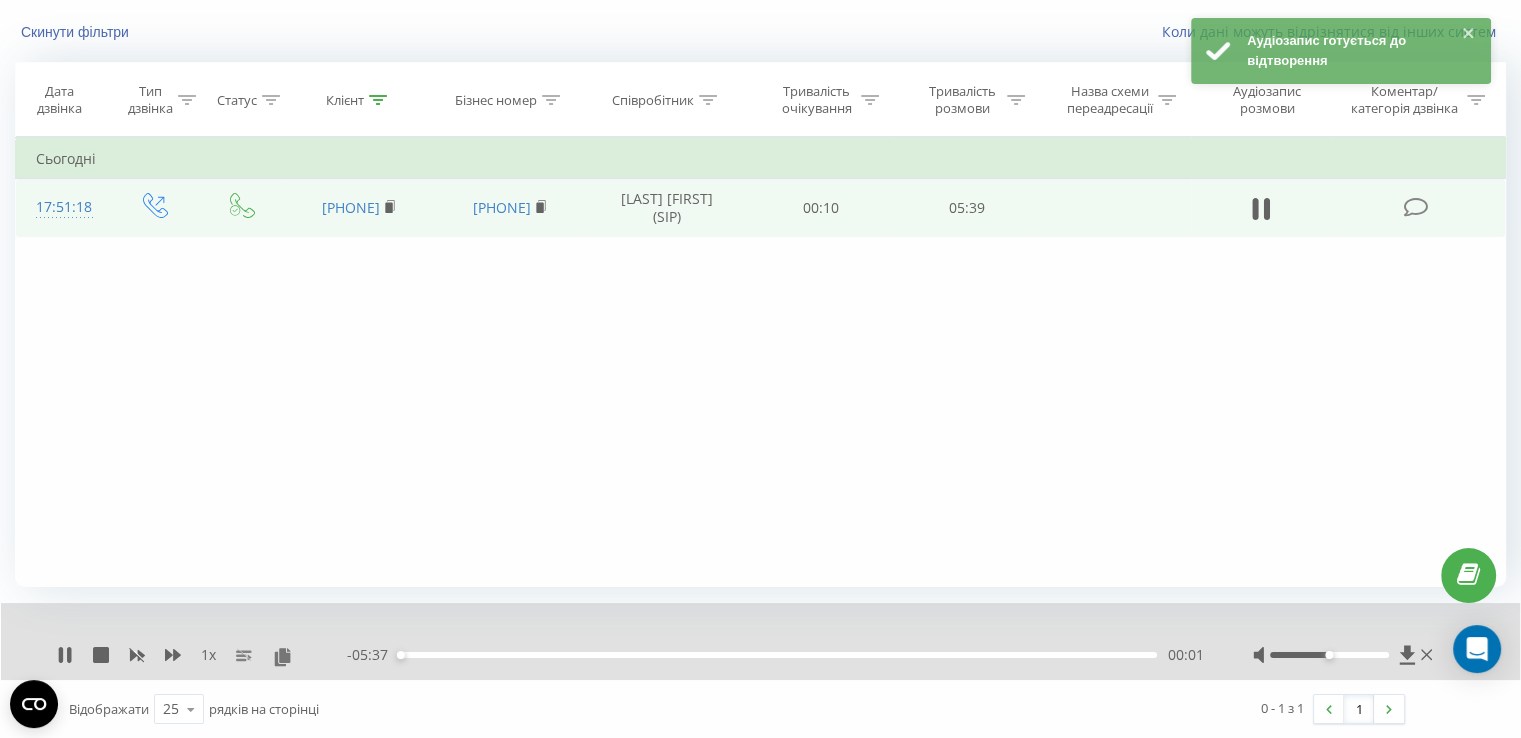 click on "00:01" at bounding box center [777, 655] 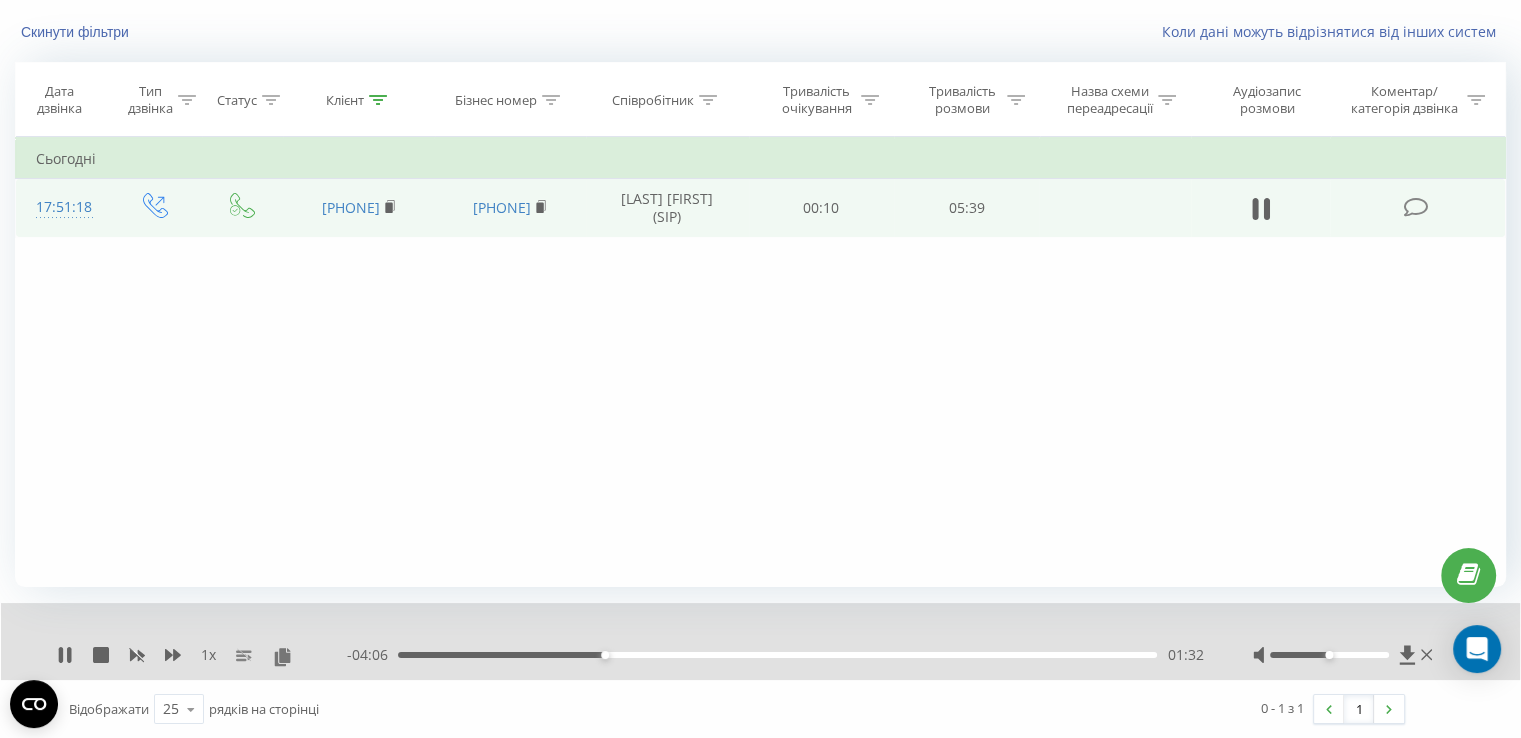 click on "01:32" at bounding box center [777, 655] 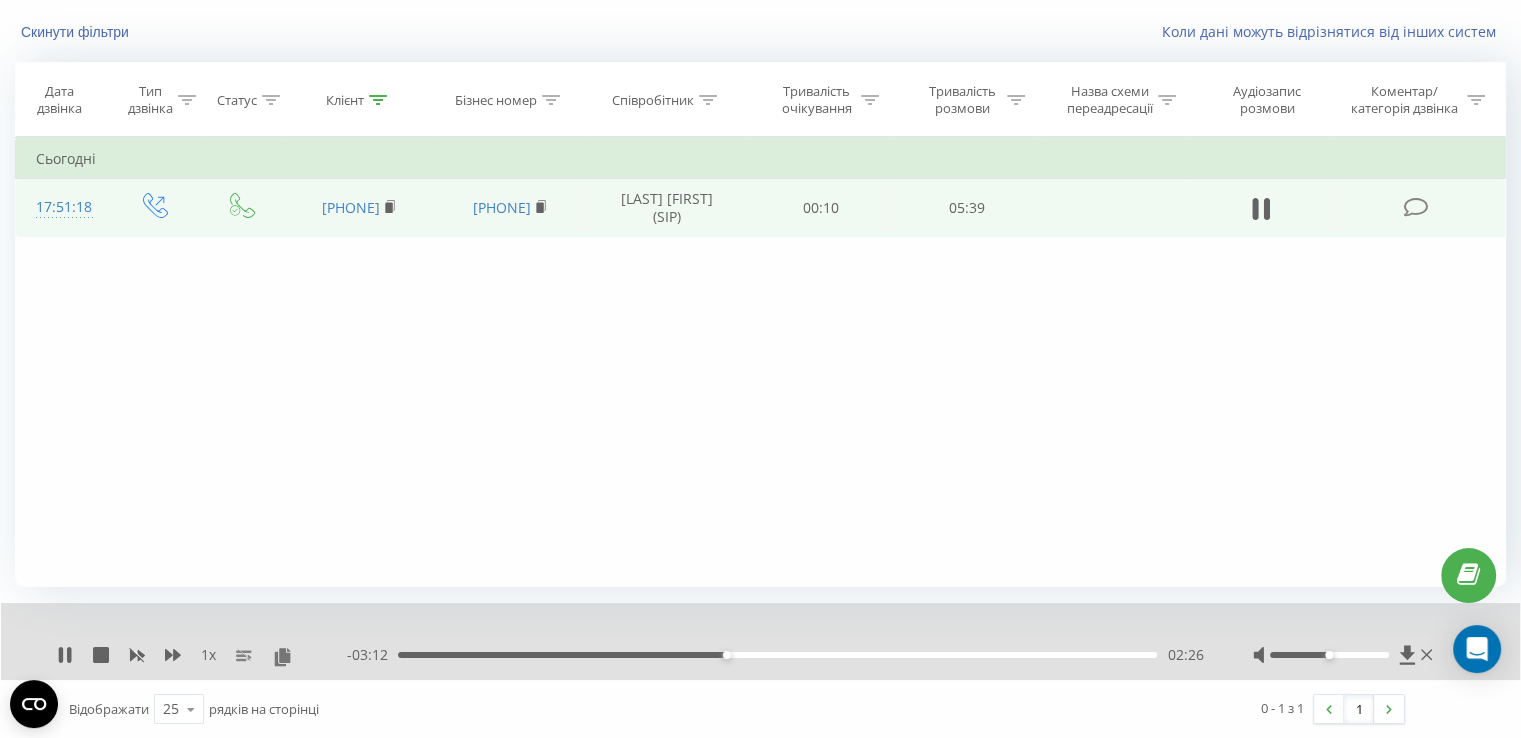 click on "02:26" at bounding box center [777, 655] 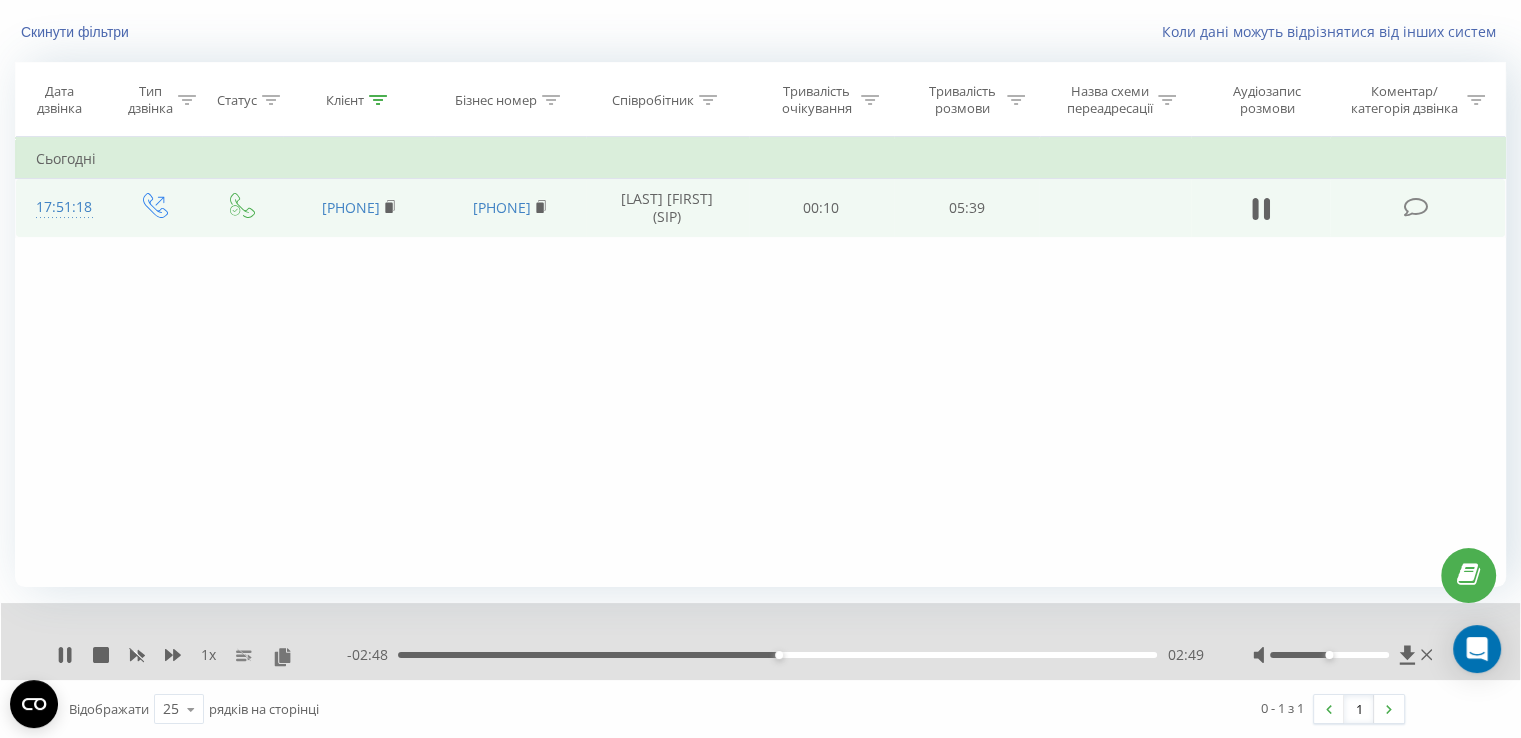 click on "02:49" at bounding box center [777, 655] 